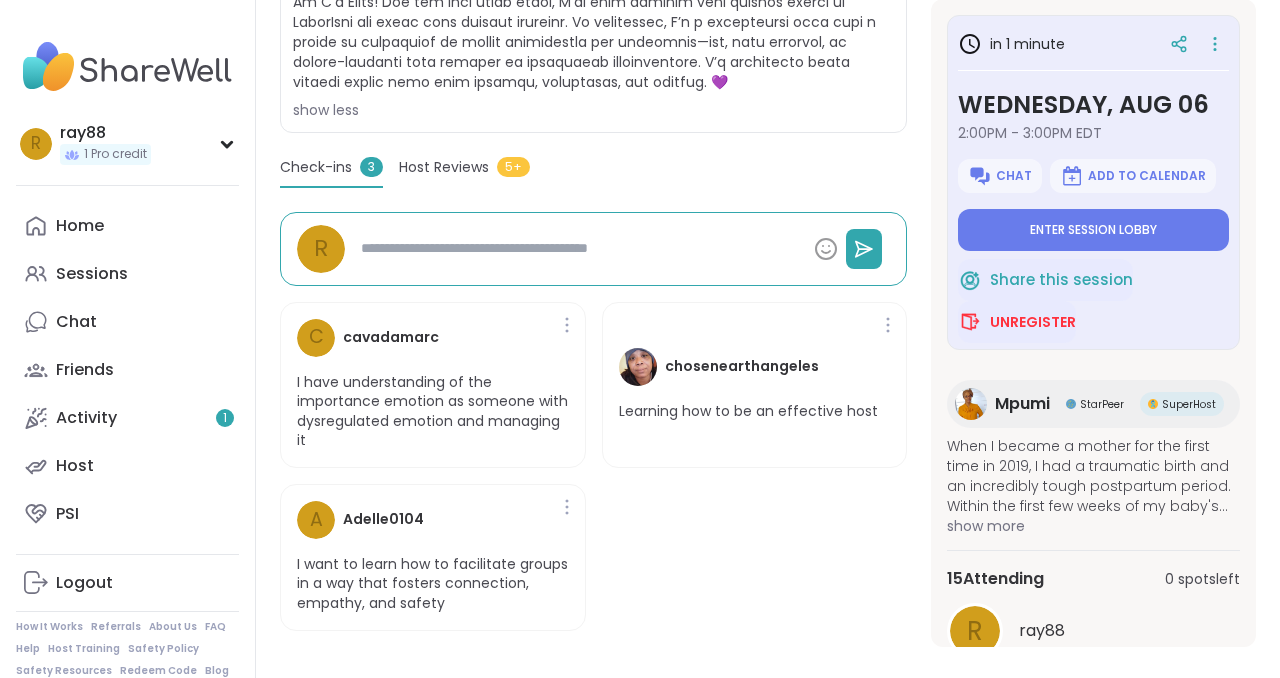 scroll, scrollTop: 0, scrollLeft: 0, axis: both 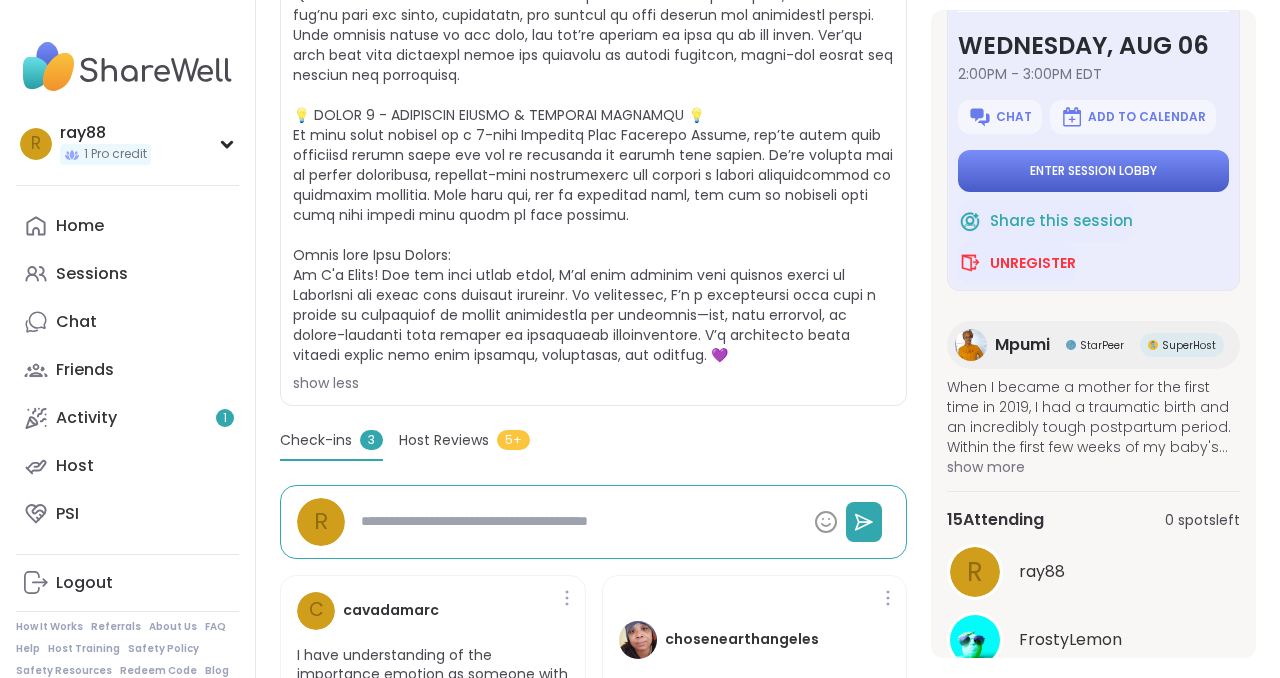 click on "Enter session lobby" at bounding box center (1093, 171) 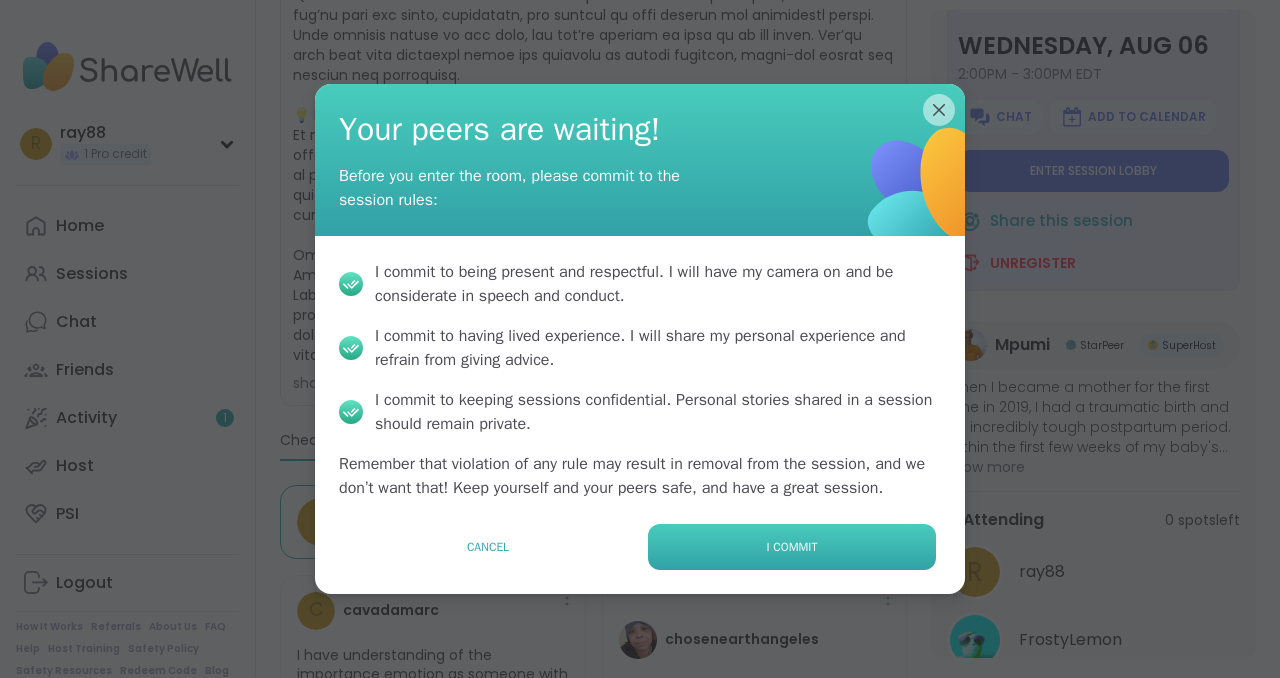 click on "I commit" at bounding box center [792, 547] 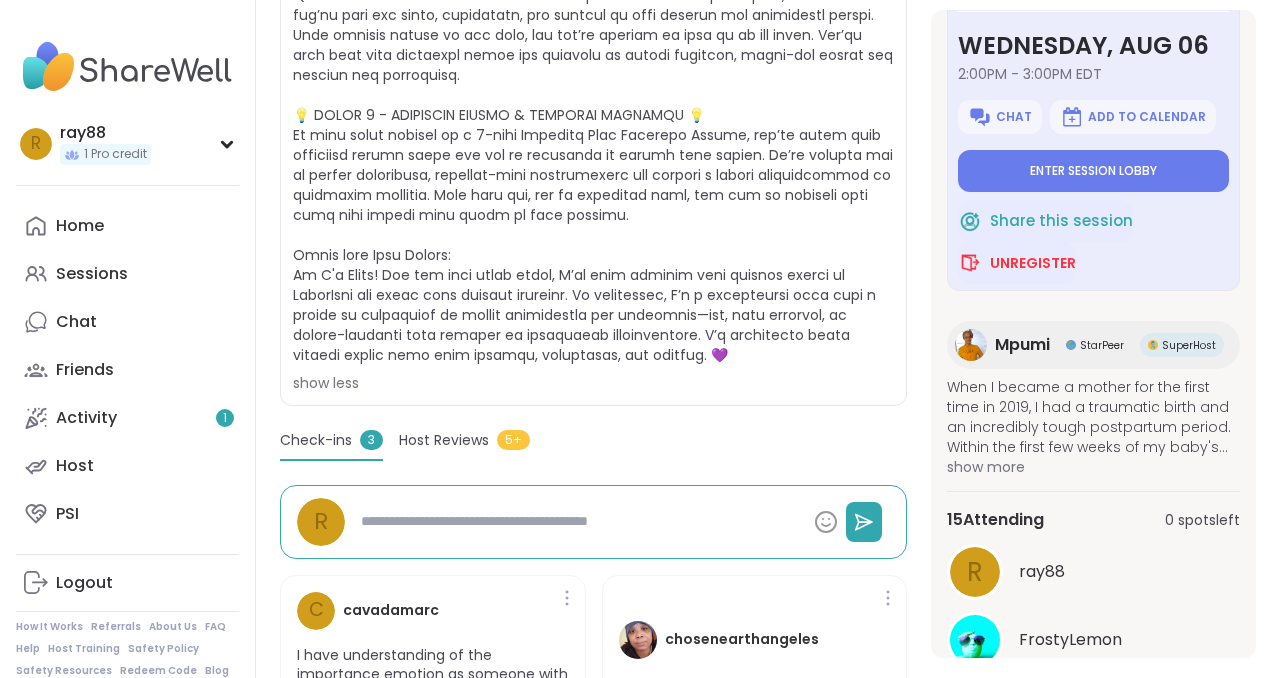 scroll, scrollTop: 0, scrollLeft: 0, axis: both 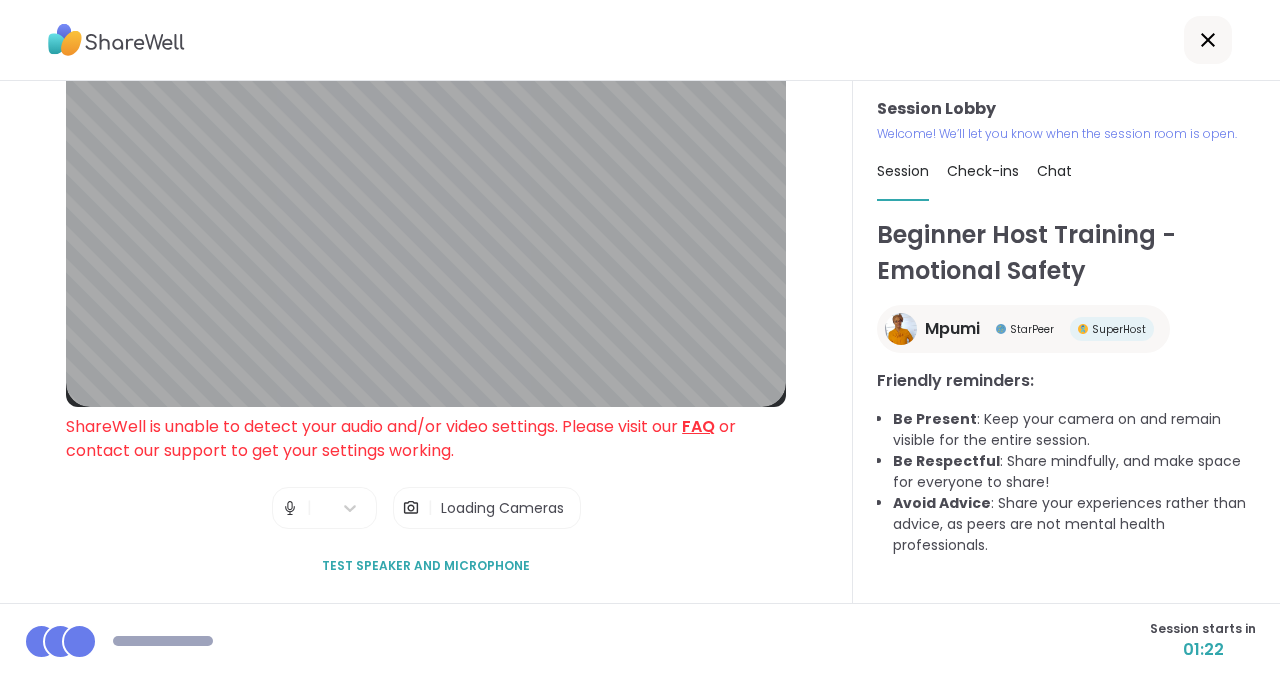 click on "Test speaker and microphone" at bounding box center (426, 566) 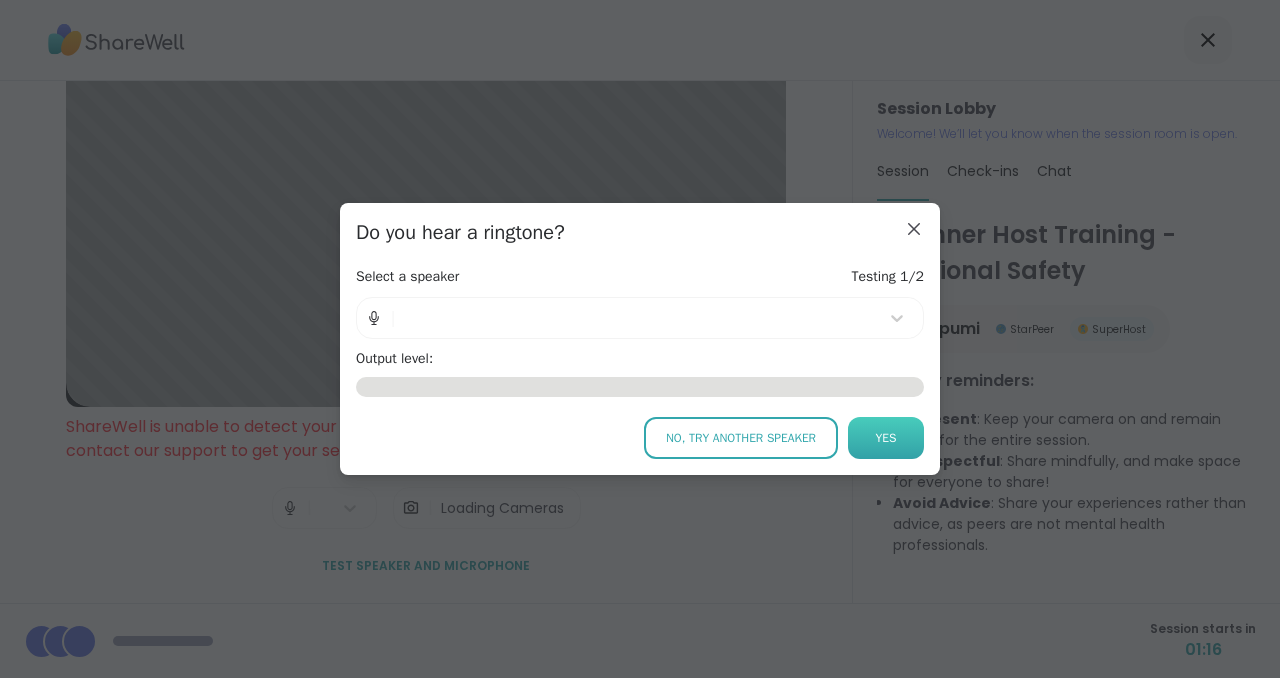 click on "Yes" at bounding box center (886, 438) 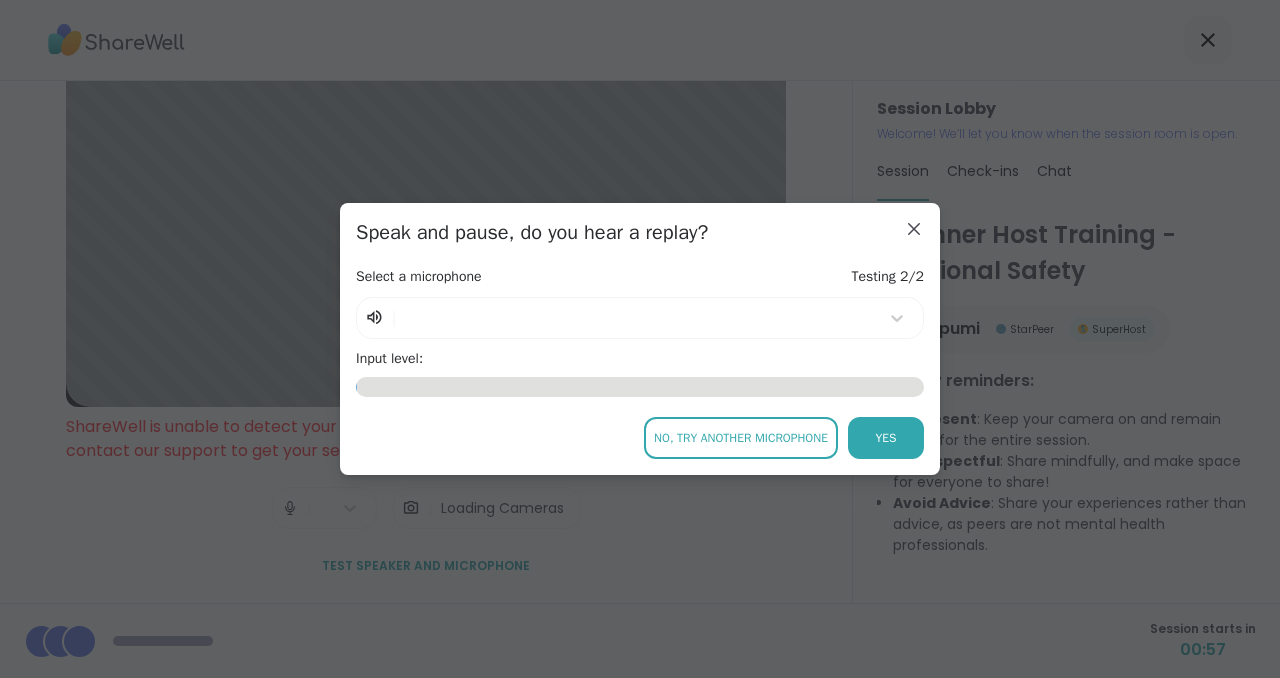 click on "No, try another microphone" at bounding box center [741, 438] 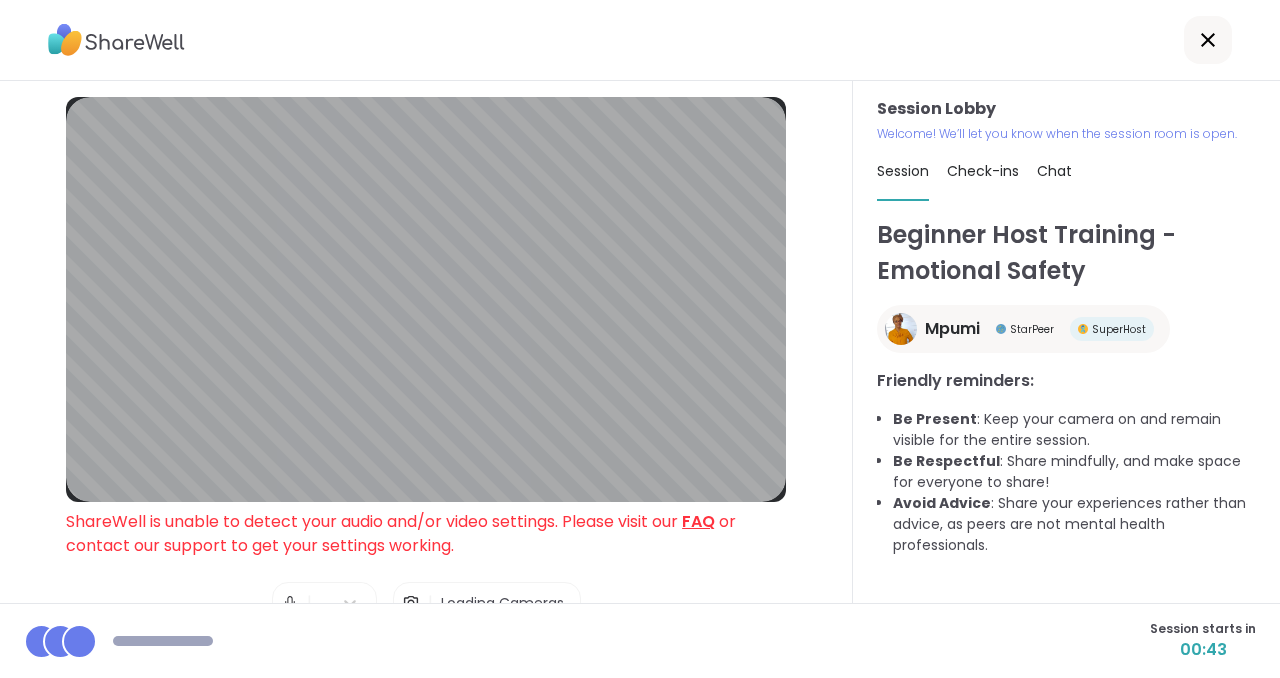 scroll, scrollTop: 95, scrollLeft: 0, axis: vertical 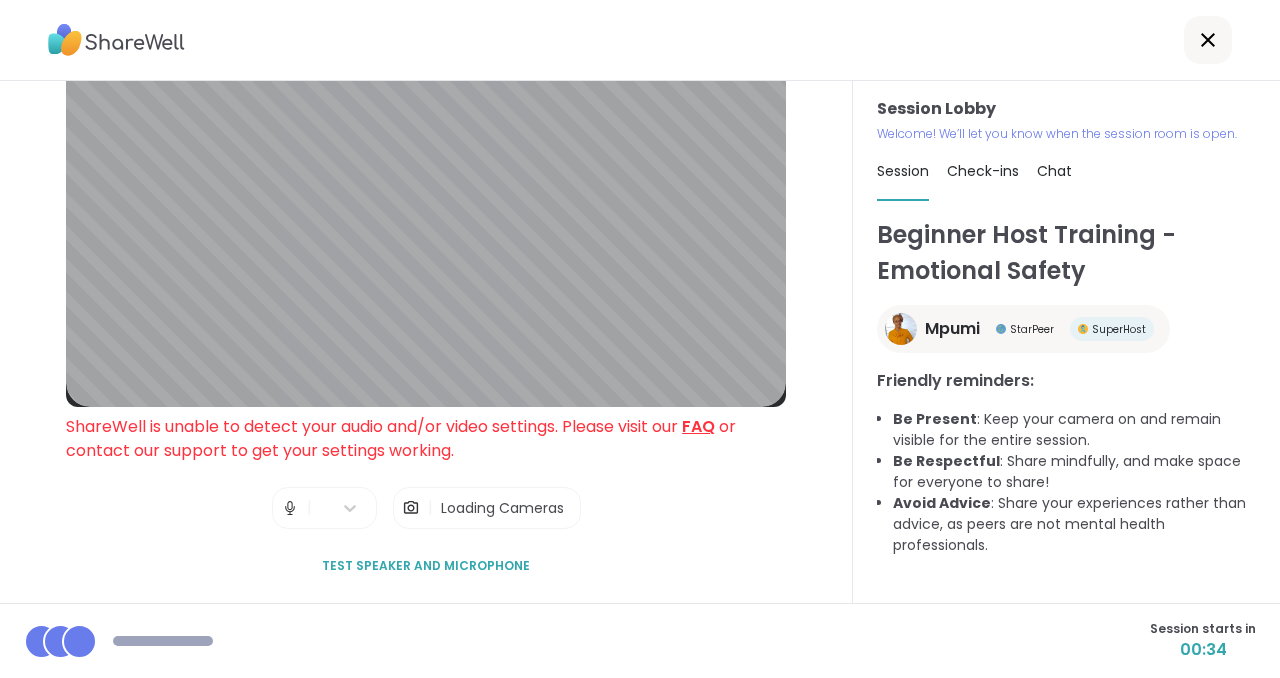 click on "Check-ins" at bounding box center (983, 171) 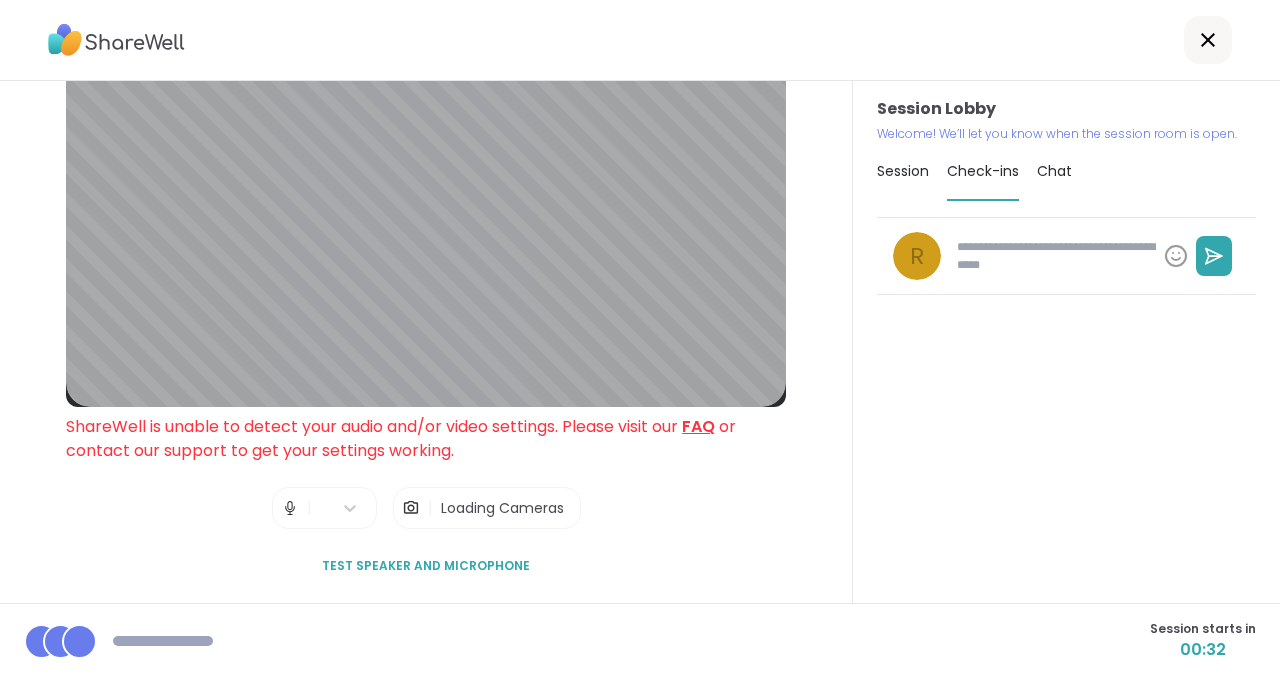click on "Session" at bounding box center [903, 171] 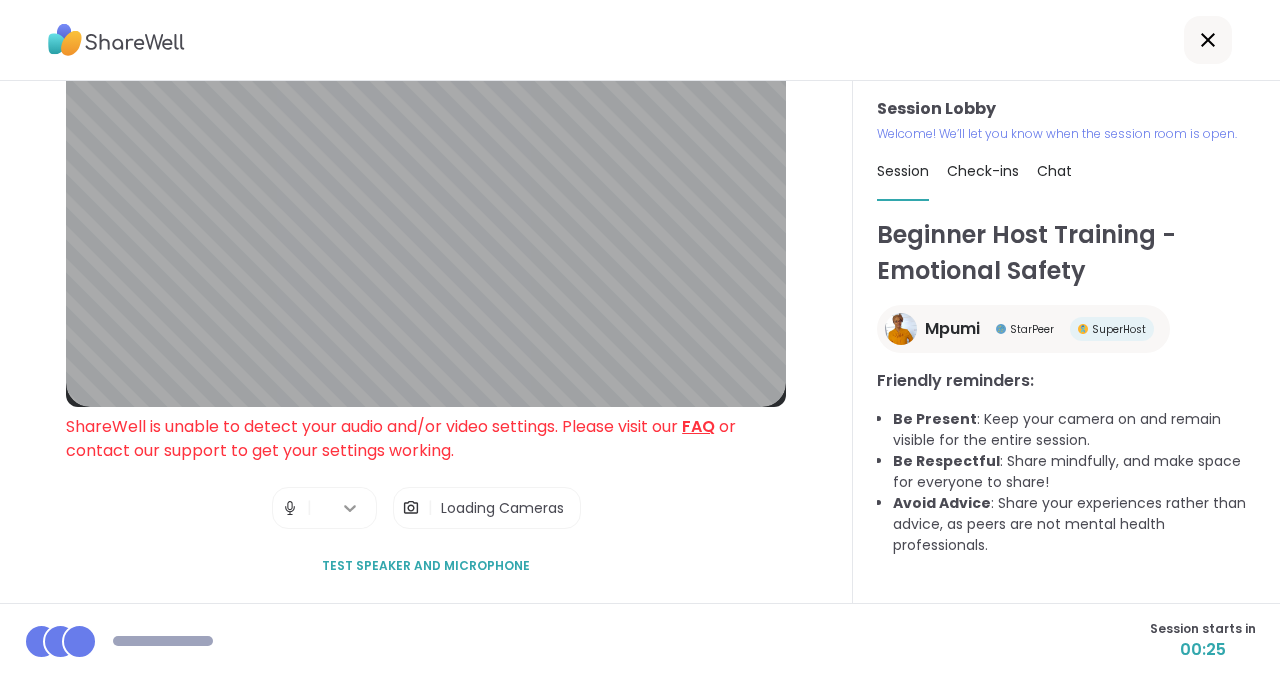 click 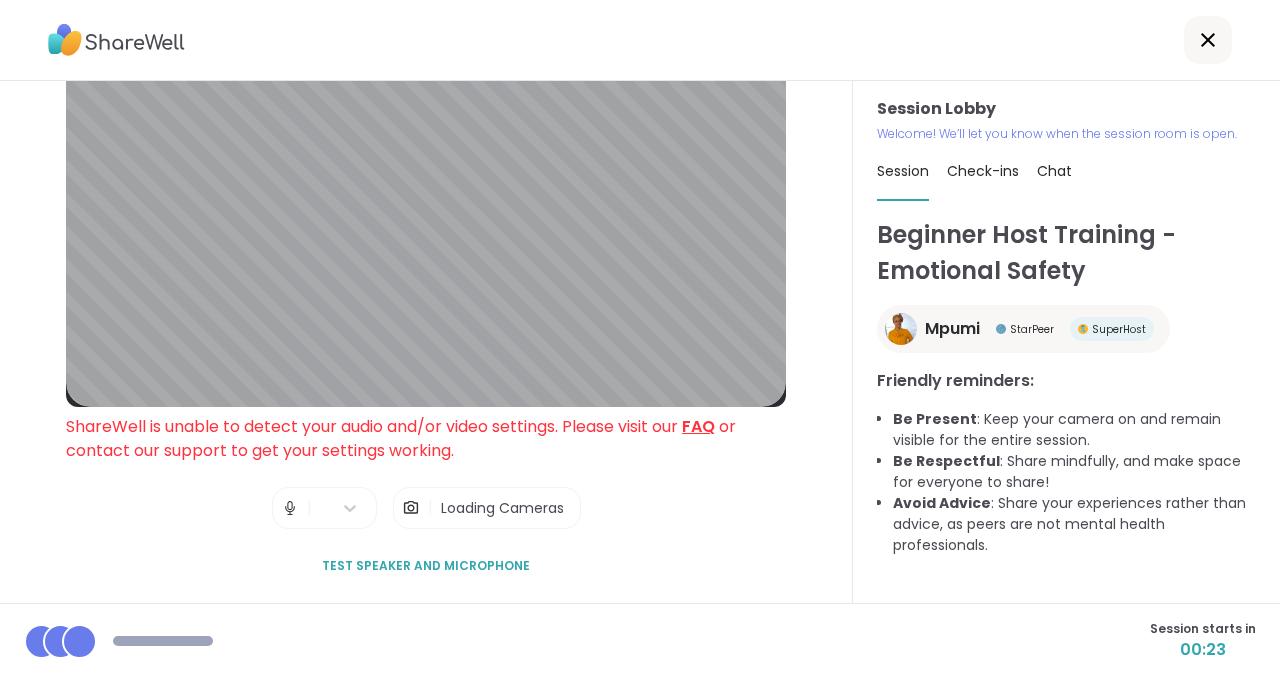 click on "Loading Cameras" at bounding box center [502, 508] 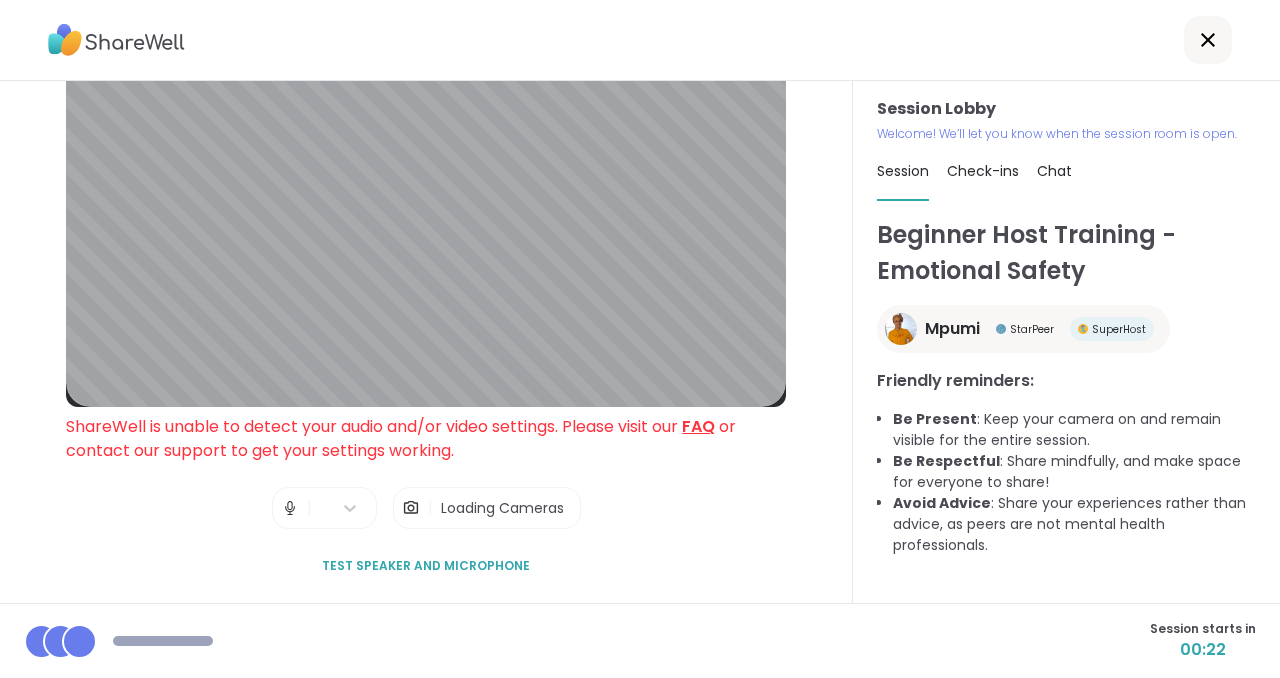 click at bounding box center (411, 508) 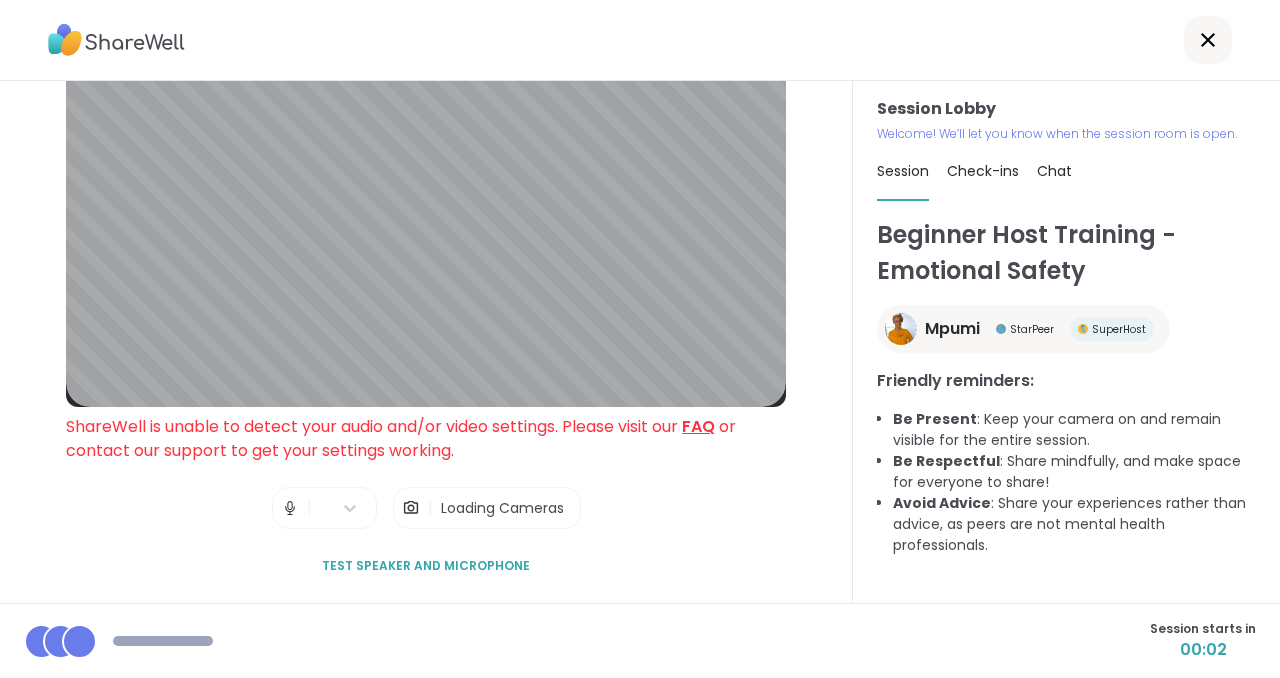 click on "Session Lobby ShareWell is unable to detect your audio and/or video settings. Please visit our   FAQ   or contact our support to get your settings working. | | Loading Cameras Test speaker and microphone" at bounding box center (426, 294) 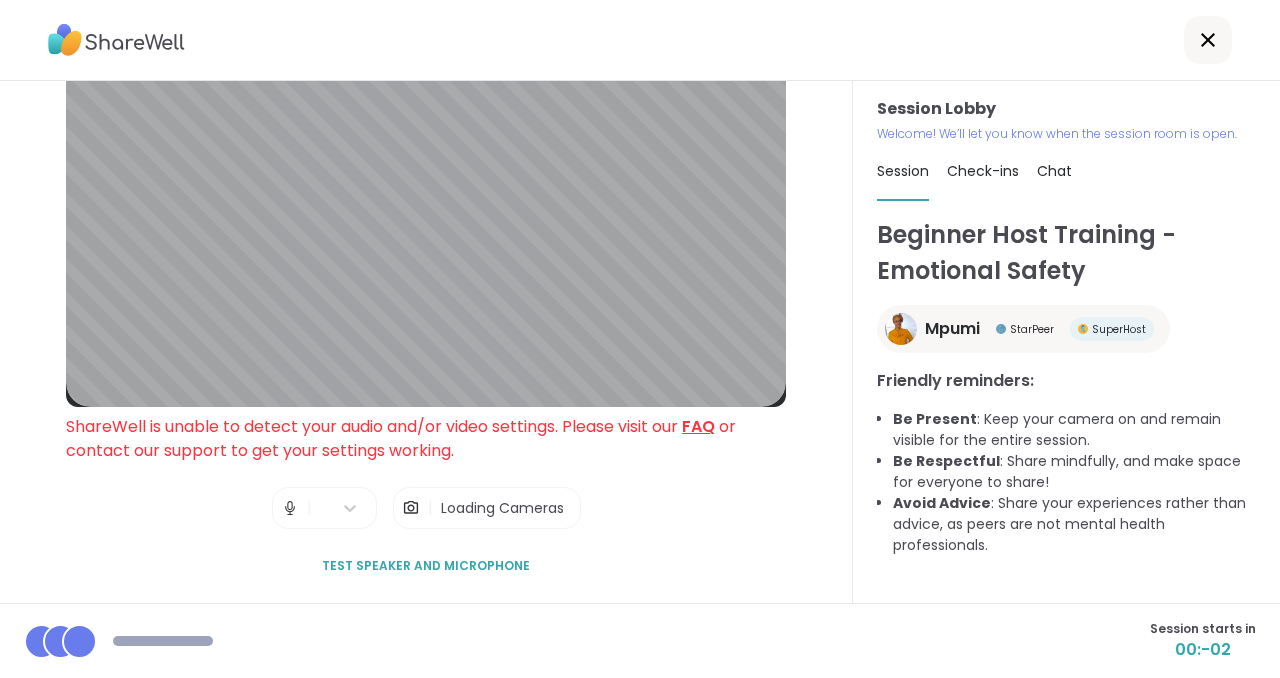 click on "Loading Cameras" at bounding box center (502, 508) 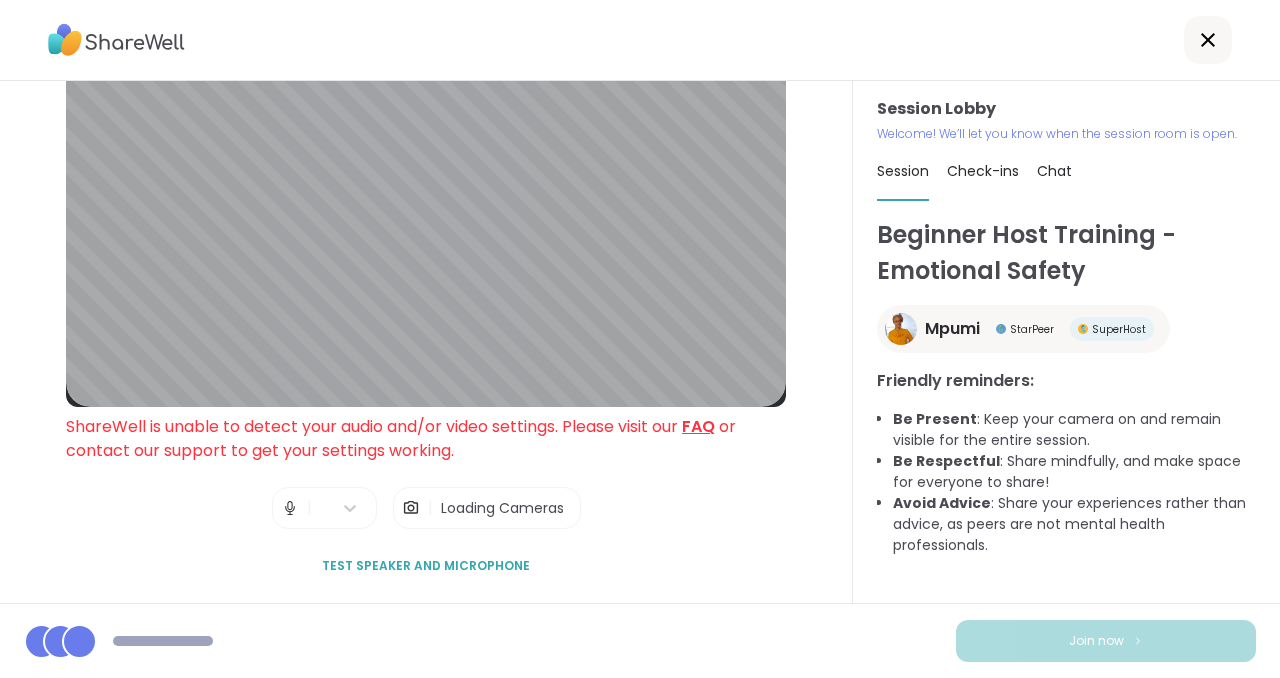 scroll, scrollTop: 79, scrollLeft: 0, axis: vertical 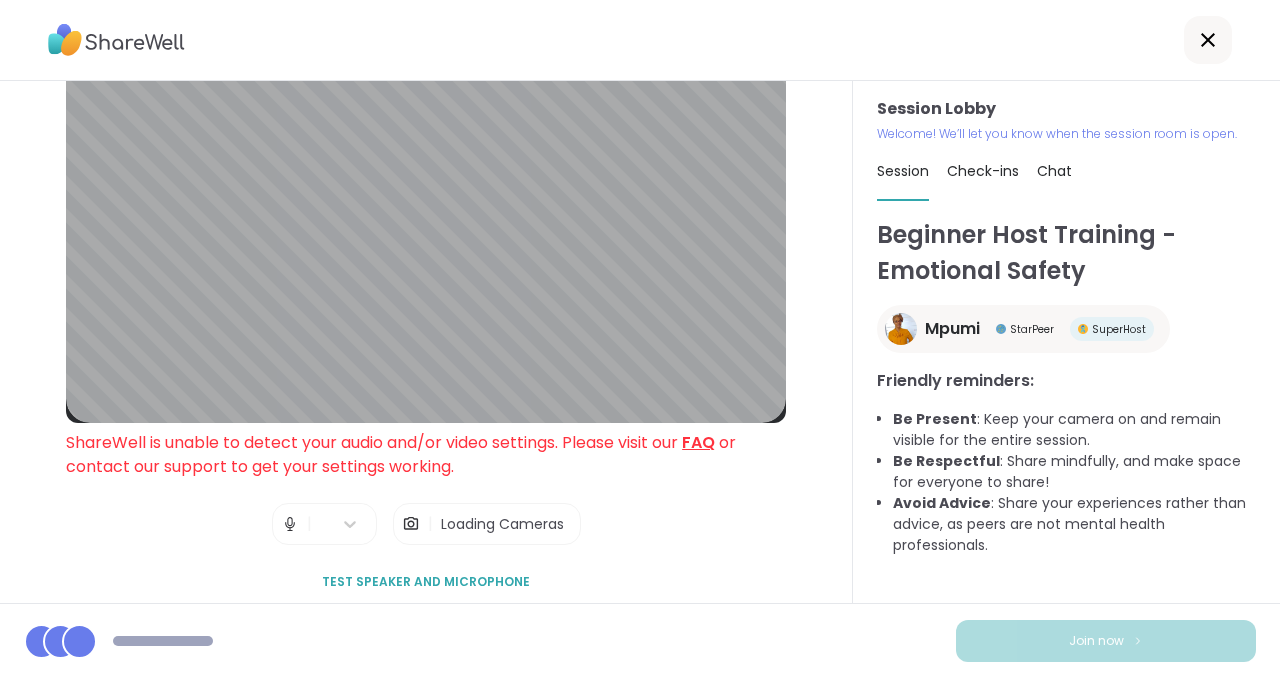 click on "Test speaker and microphone" at bounding box center [426, 582] 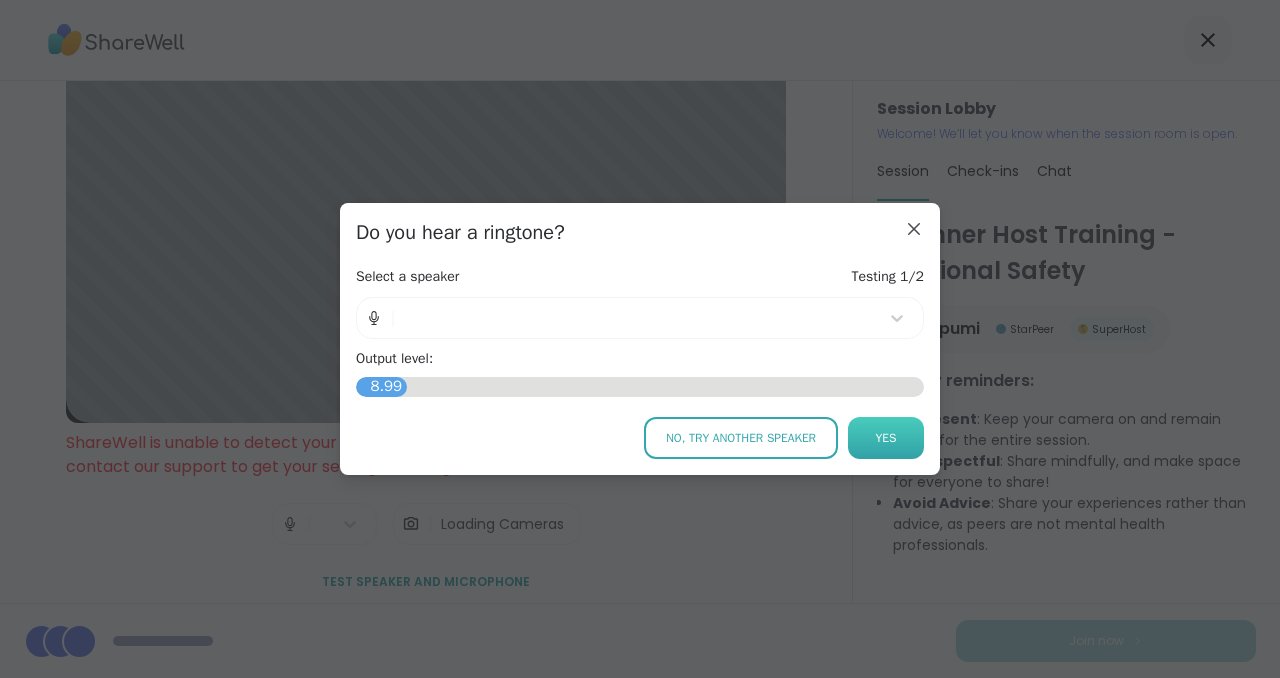 click on "Yes" at bounding box center [886, 438] 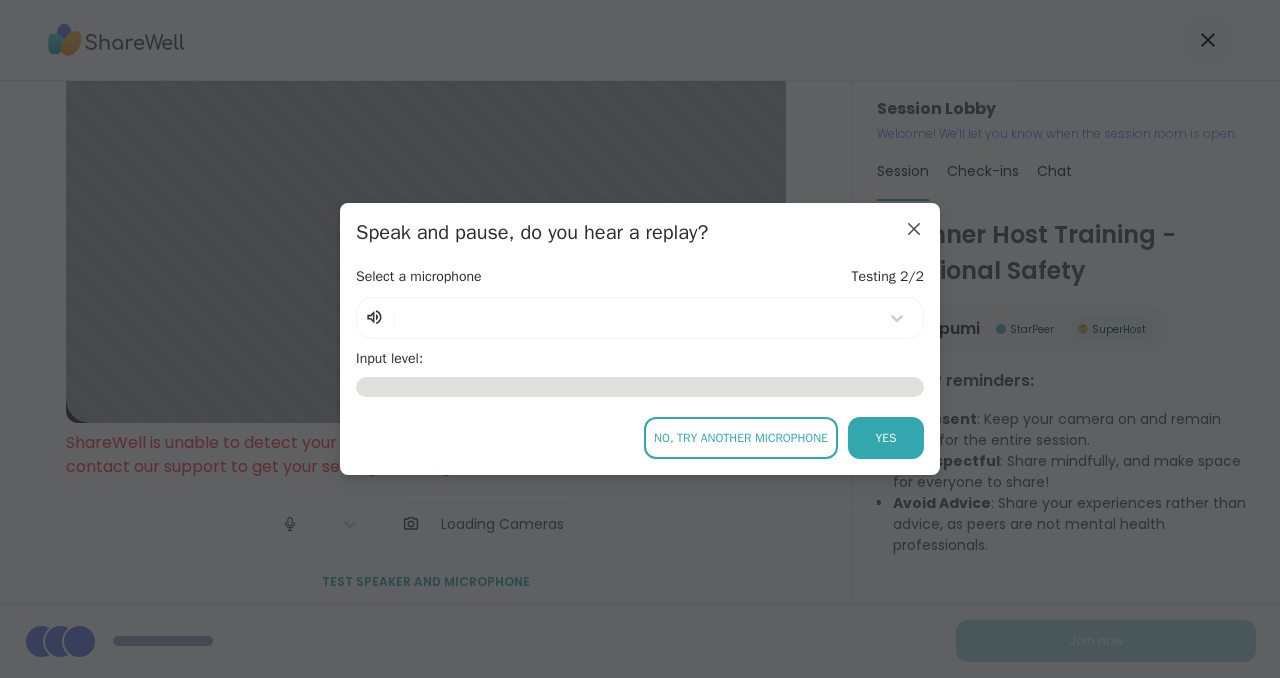 click 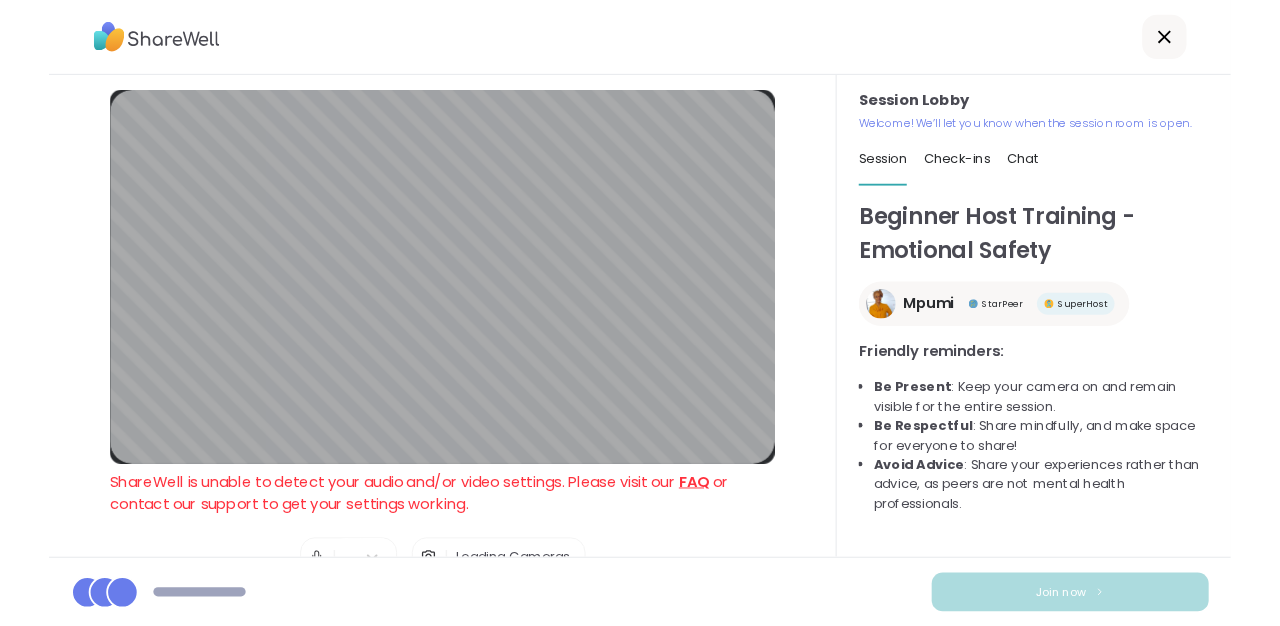scroll, scrollTop: 95, scrollLeft: 0, axis: vertical 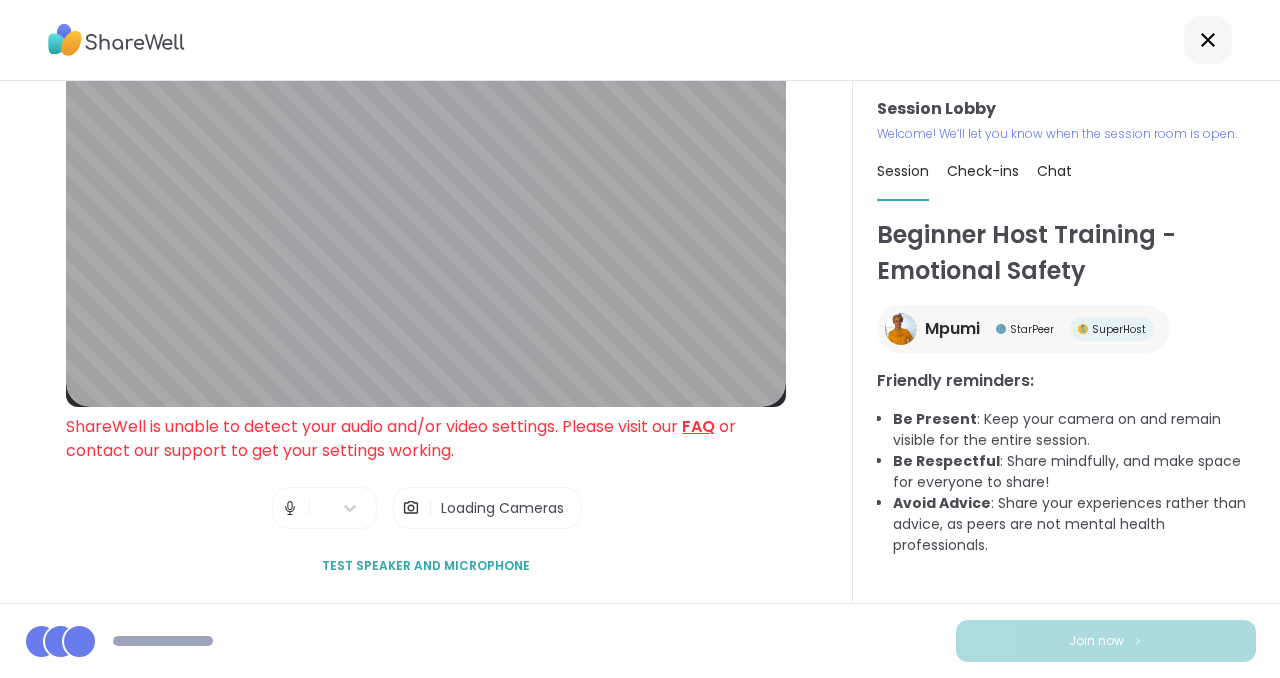 click on "FAQ" at bounding box center (698, 426) 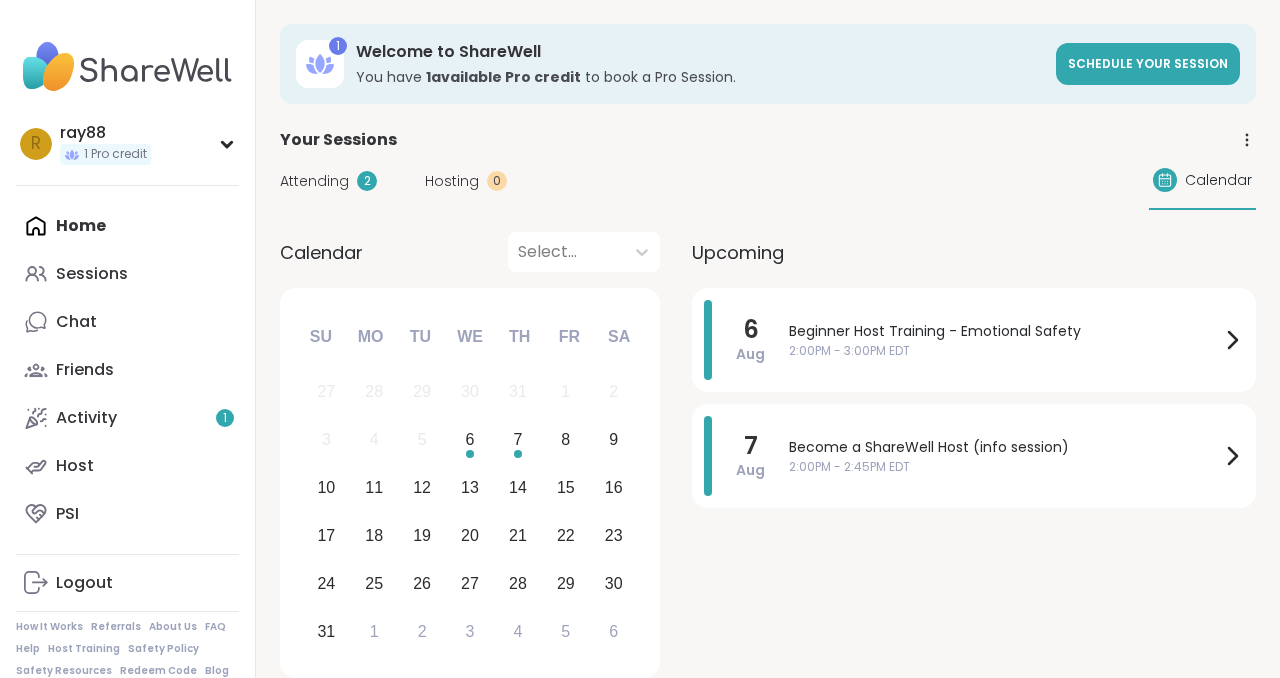 scroll, scrollTop: 0, scrollLeft: 0, axis: both 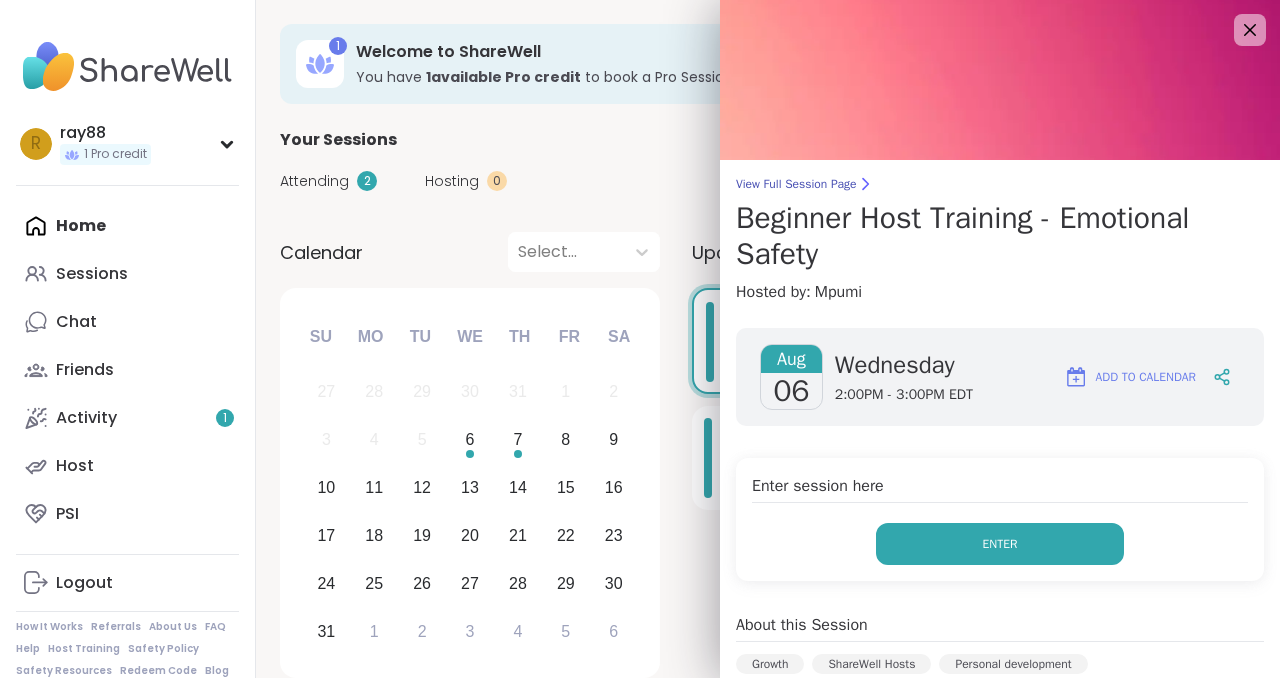 click on "Enter" at bounding box center (1000, 544) 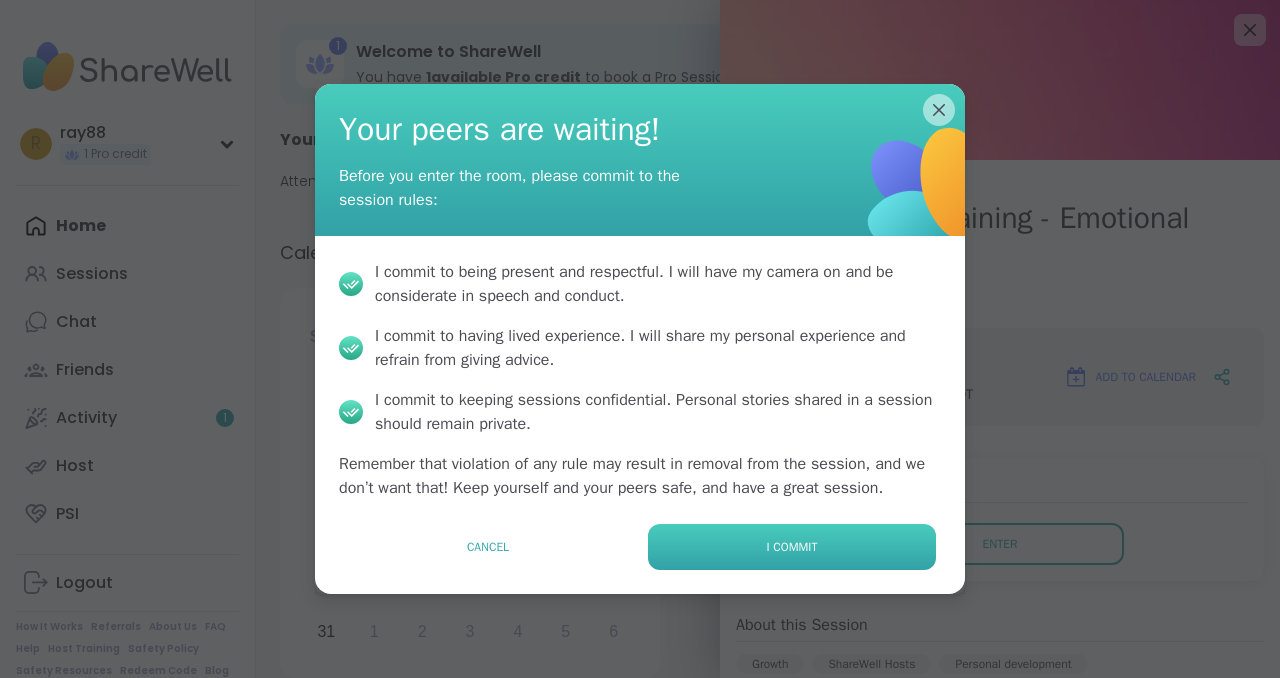 click on "I commit" at bounding box center [792, 547] 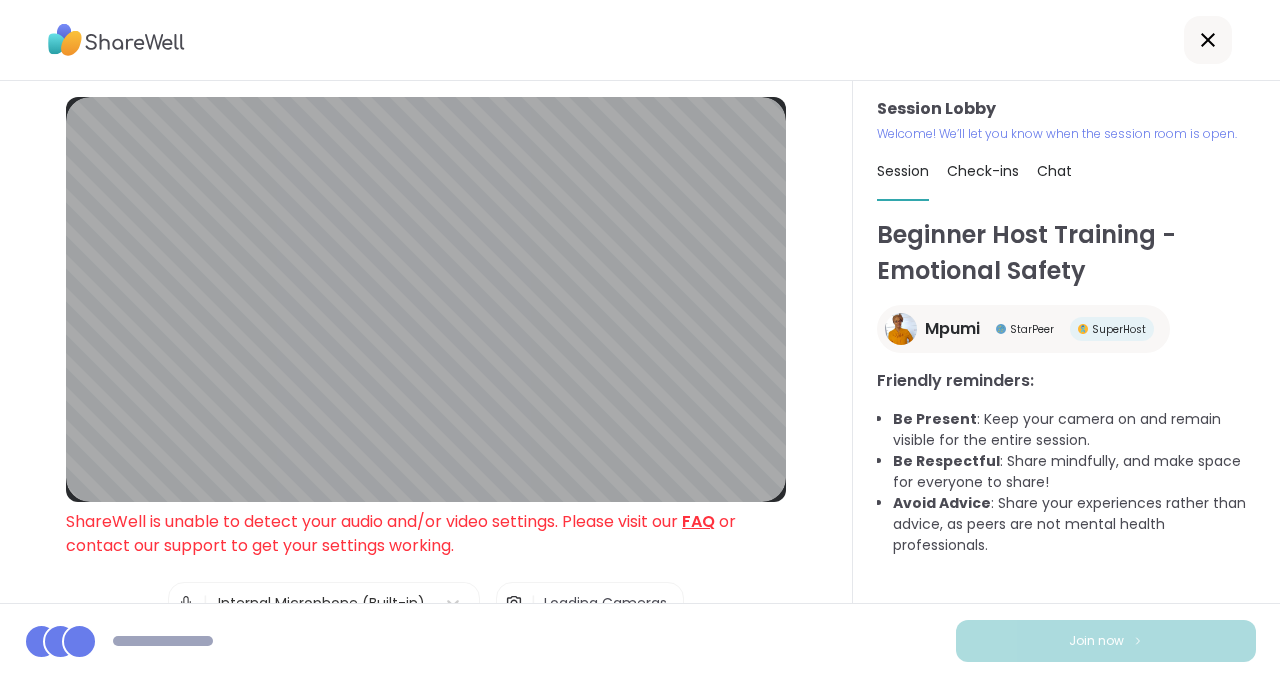 scroll, scrollTop: 95, scrollLeft: 0, axis: vertical 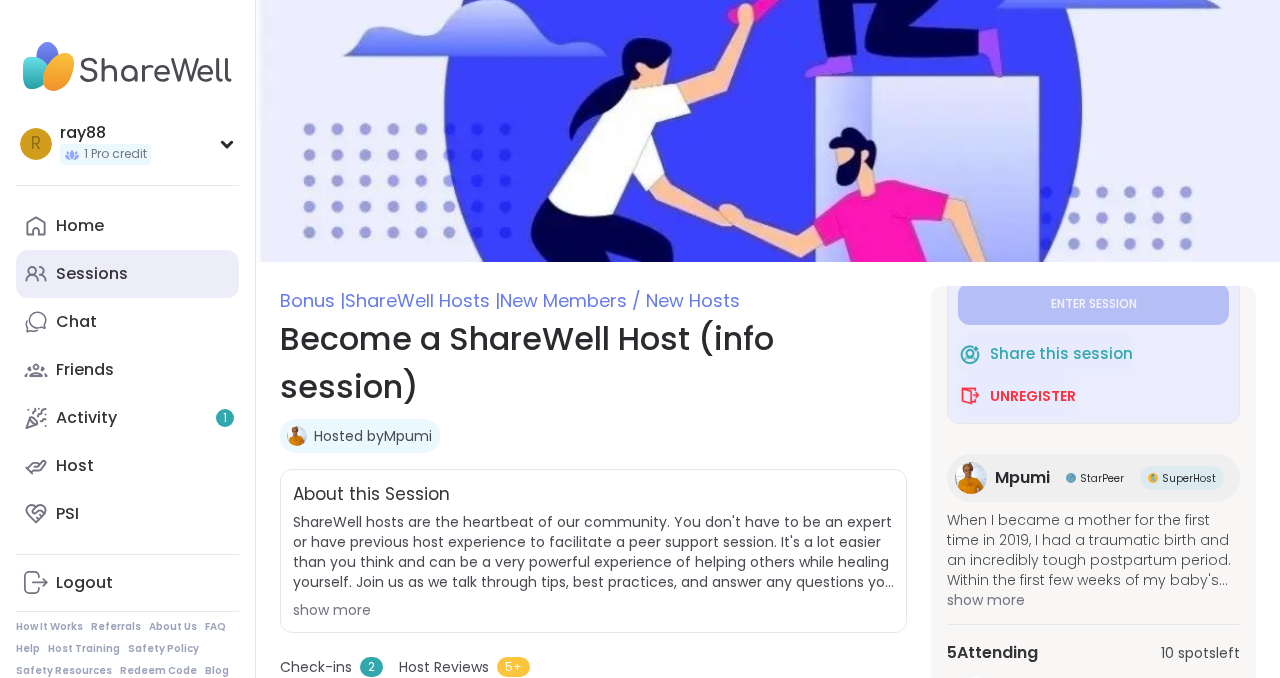 click on "Sessions" at bounding box center (127, 274) 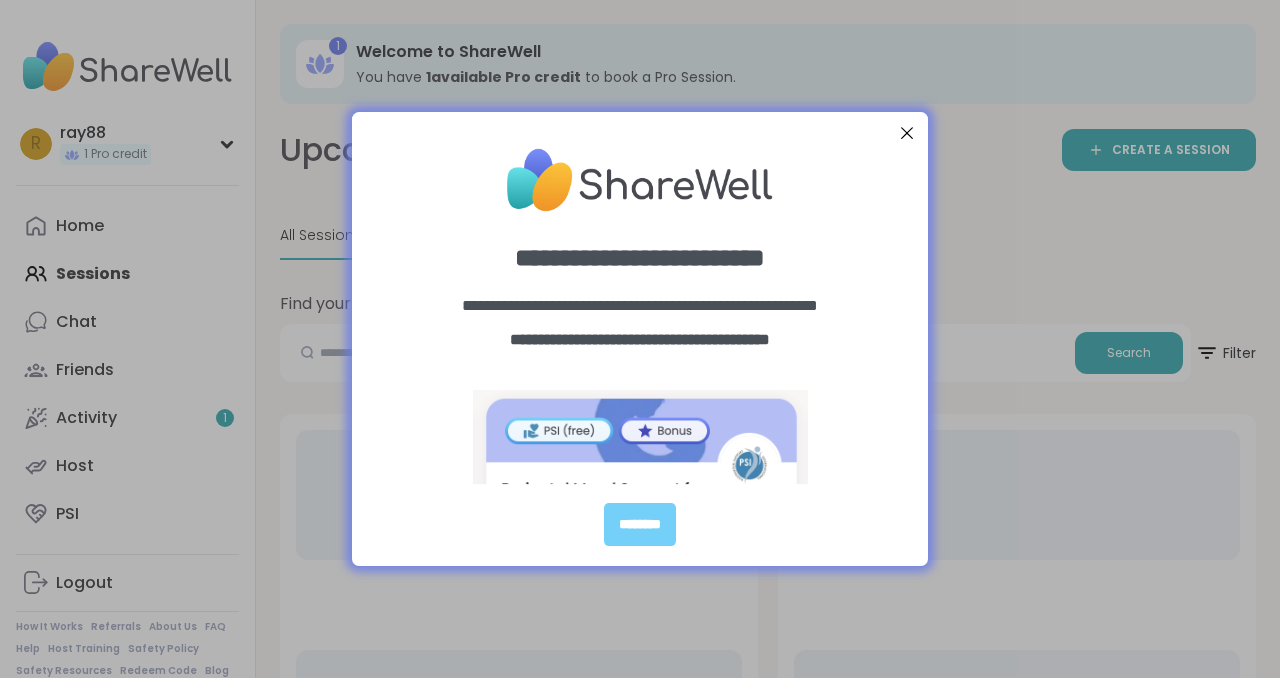 scroll, scrollTop: 0, scrollLeft: 0, axis: both 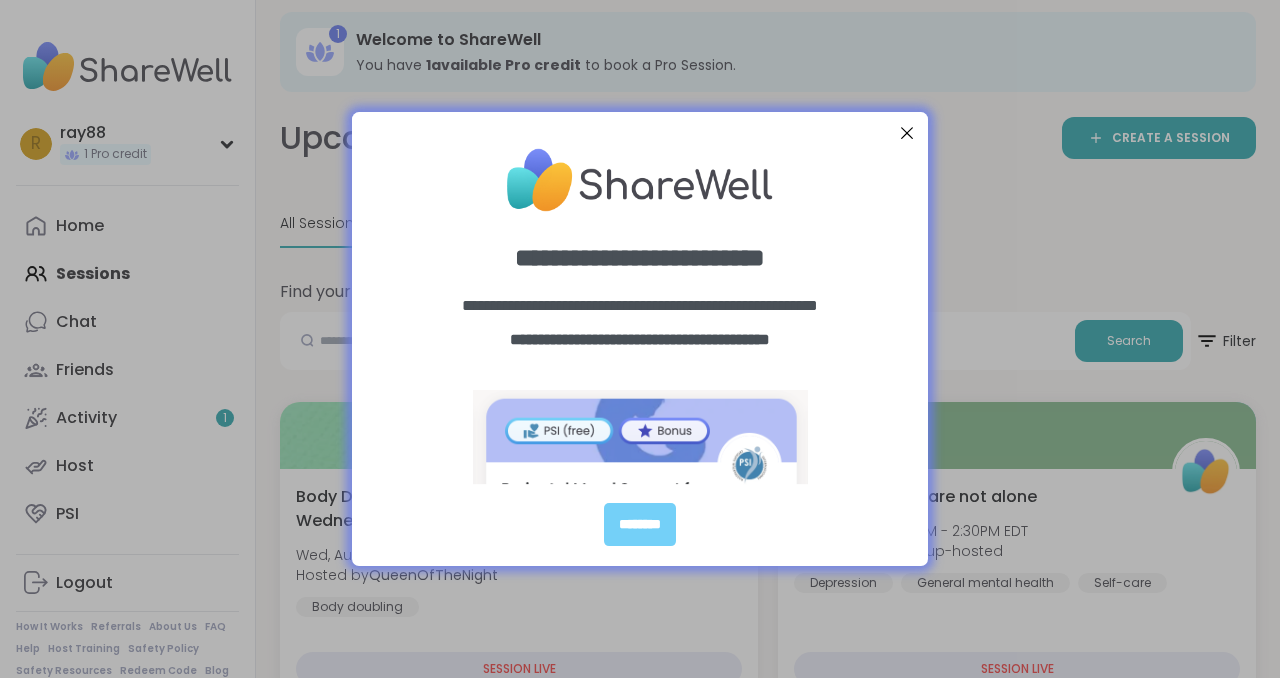click at bounding box center [907, 133] 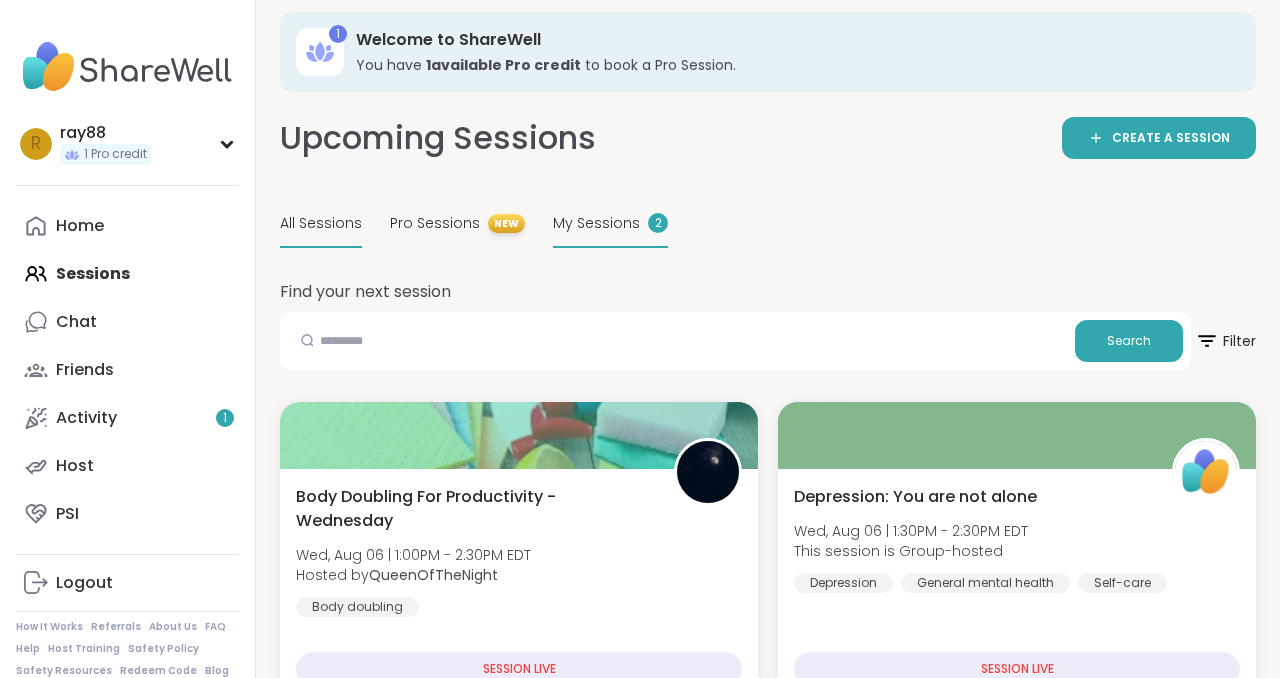 click on "My Sessions" at bounding box center (596, 223) 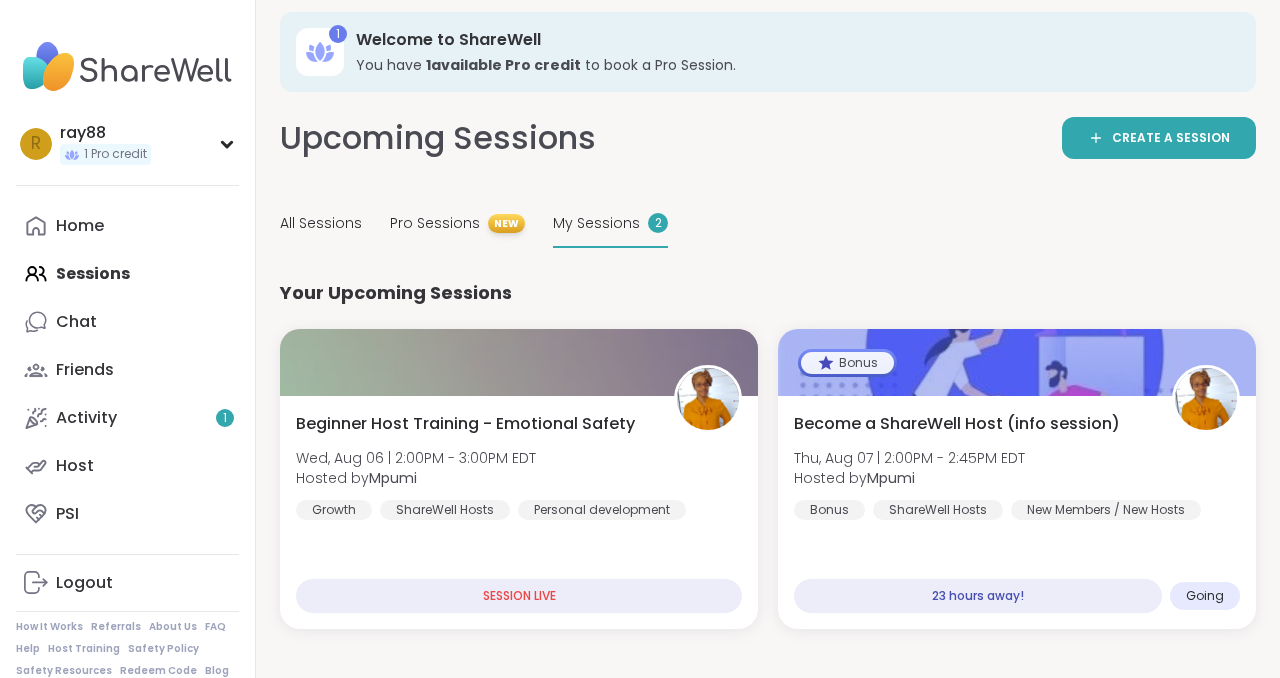 scroll, scrollTop: 0, scrollLeft: 0, axis: both 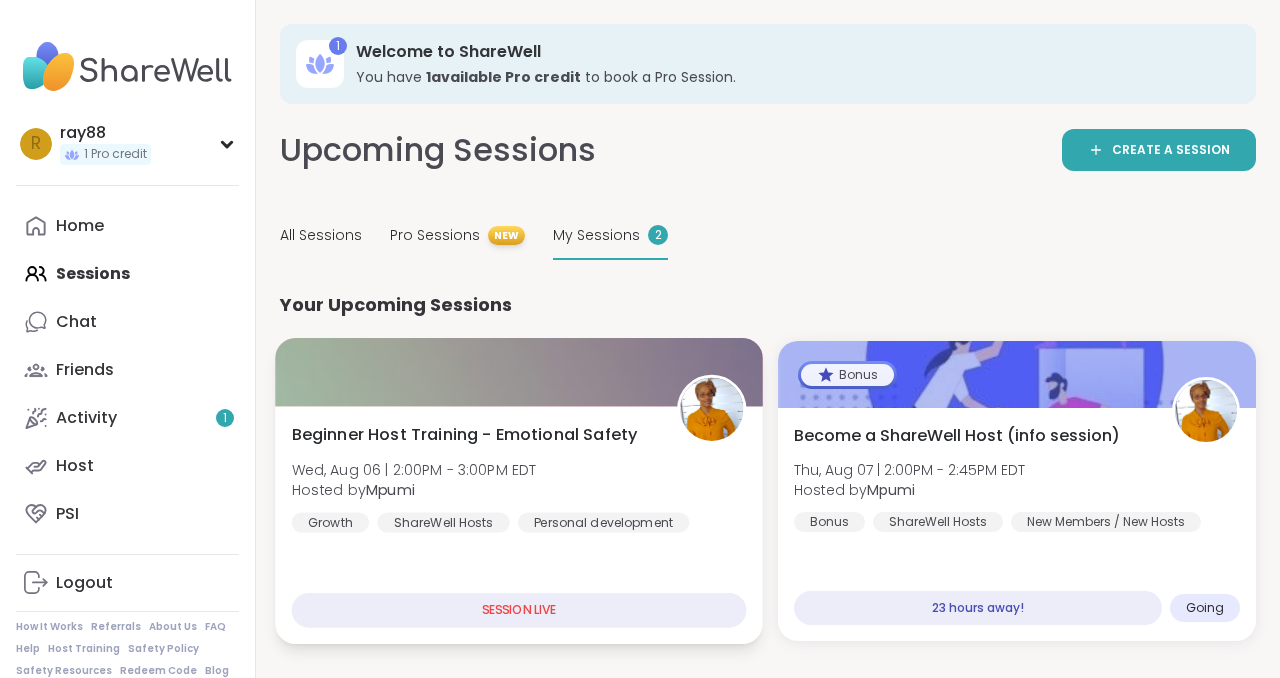 click on "SESSION LIVE" at bounding box center [519, 610] 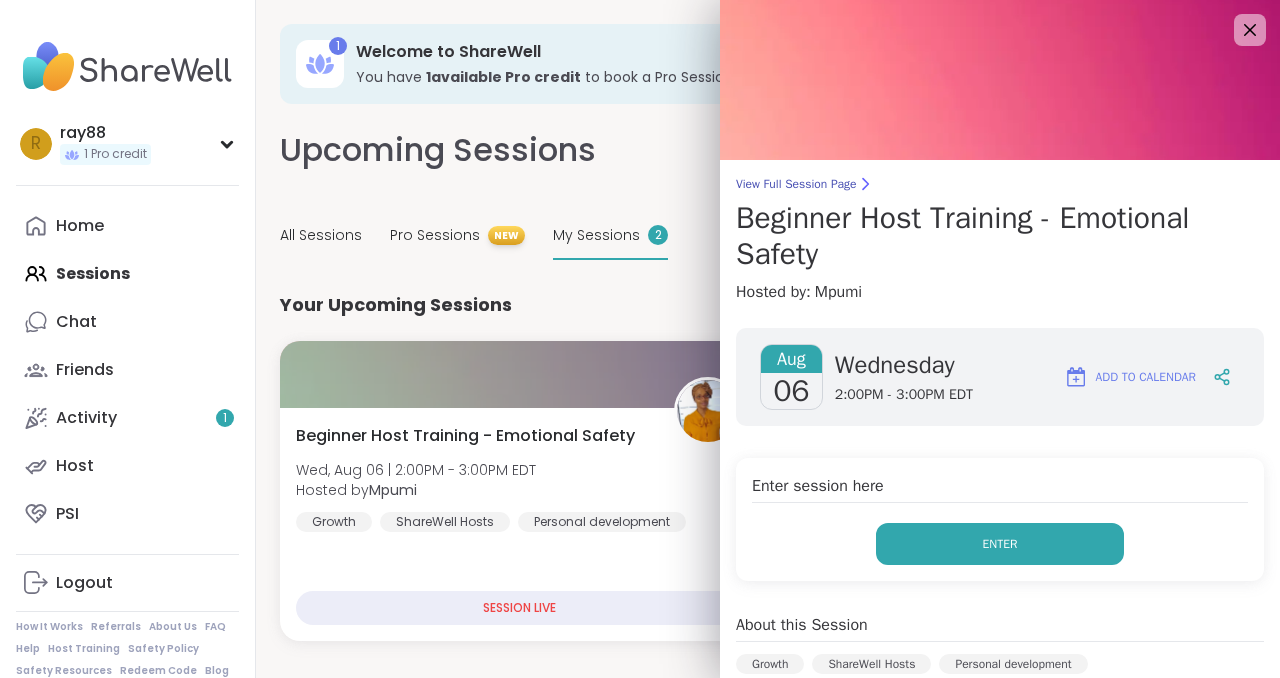 click on "Enter" at bounding box center [1000, 544] 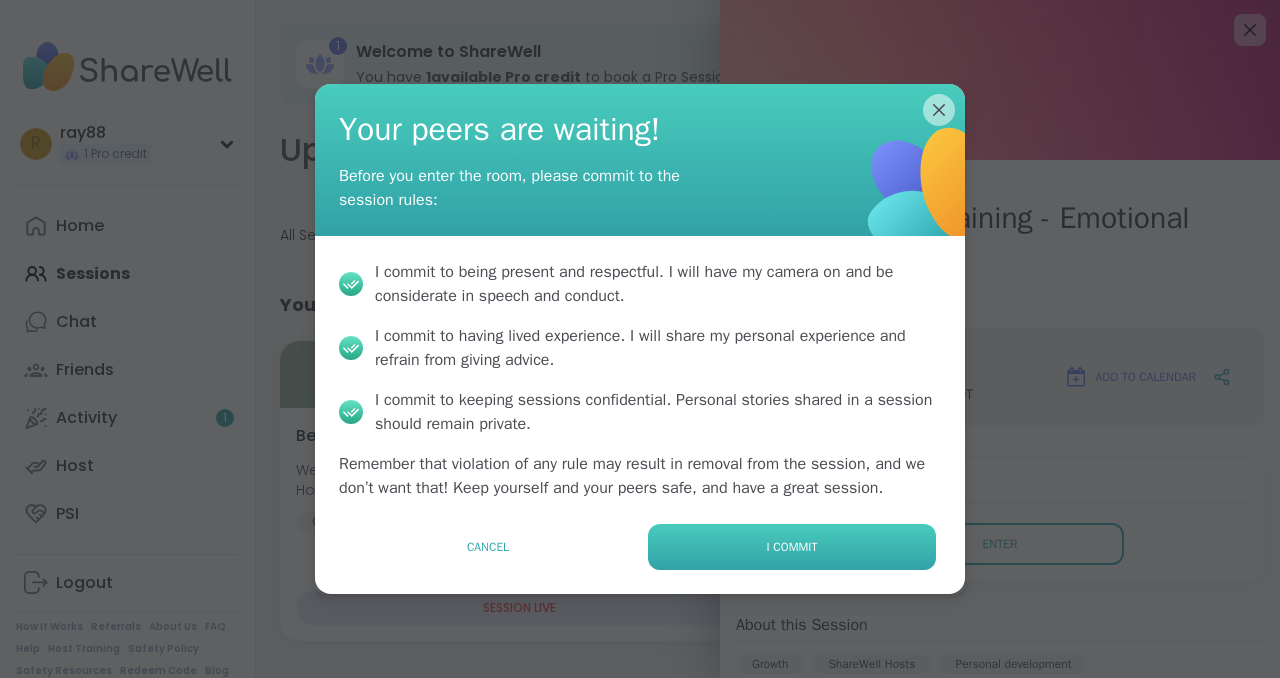 click on "I commit" at bounding box center (792, 547) 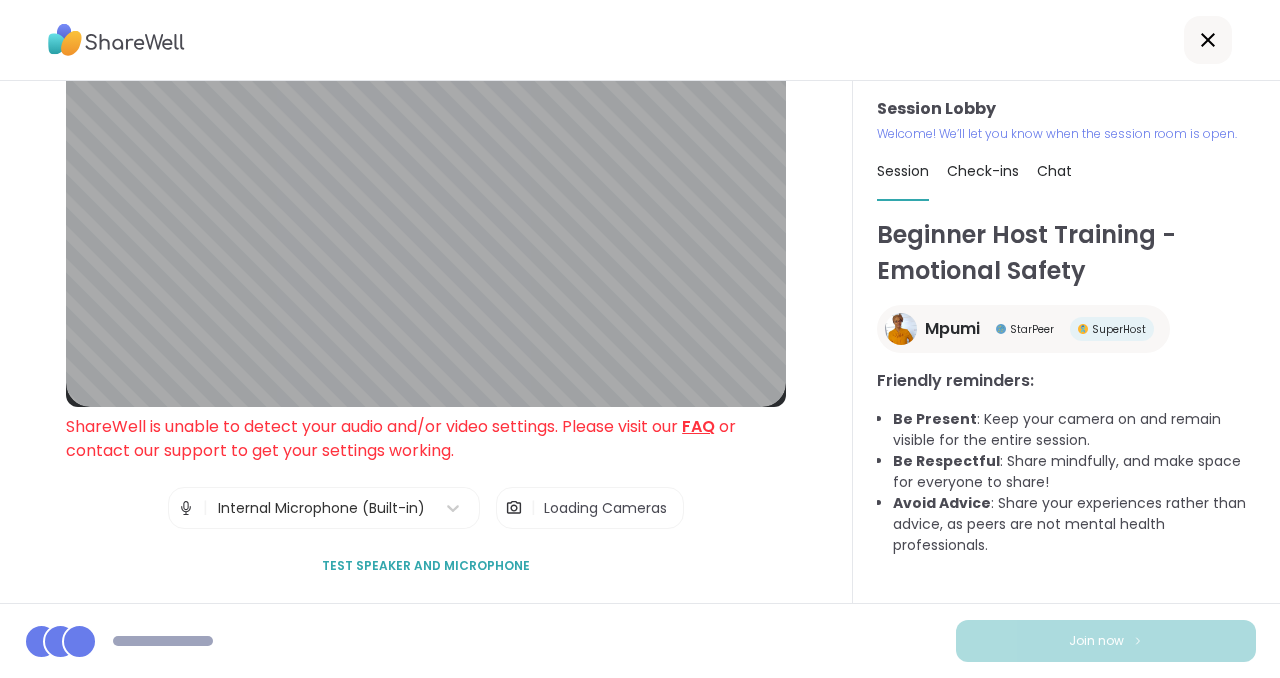 scroll, scrollTop: 0, scrollLeft: 0, axis: both 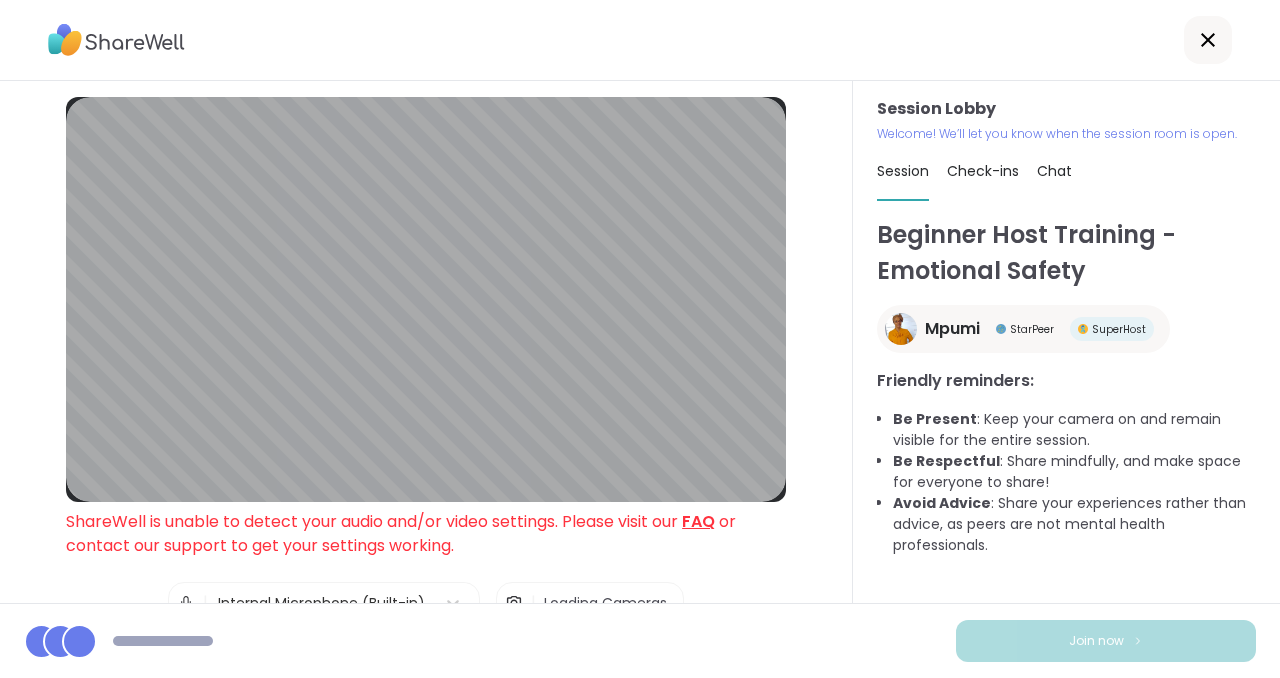 click on "Check-ins" at bounding box center (983, 171) 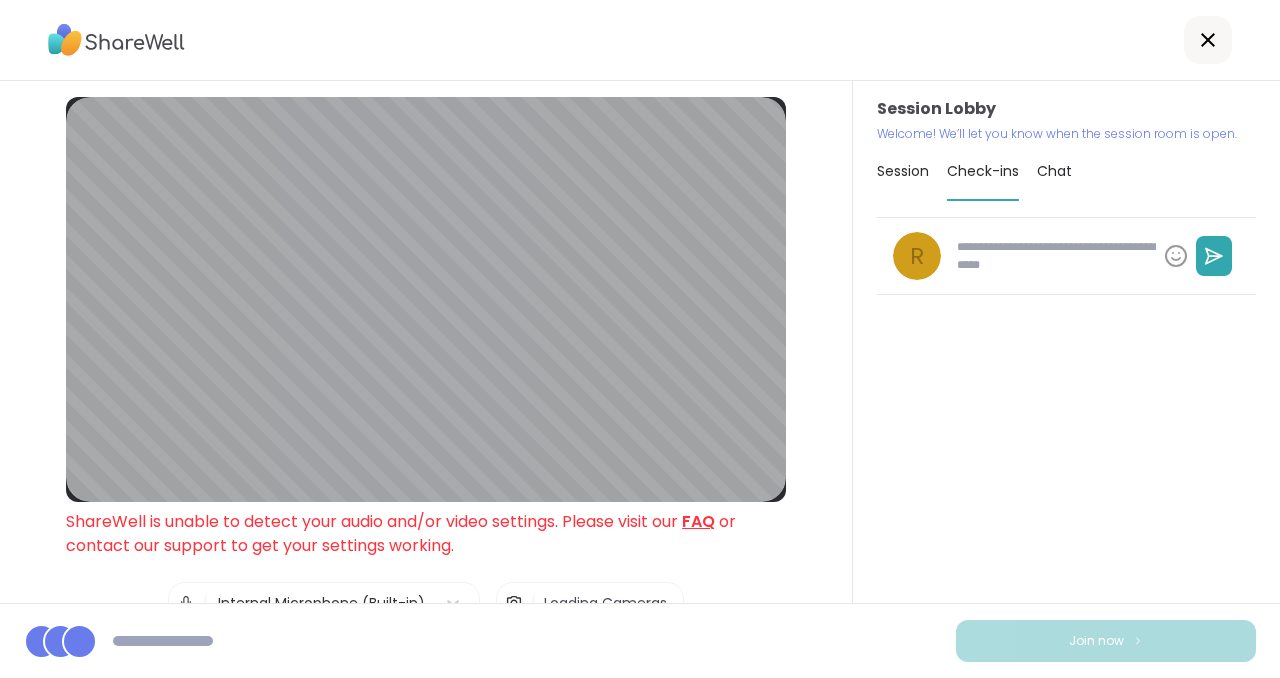 click on "Chat" at bounding box center (1054, 171) 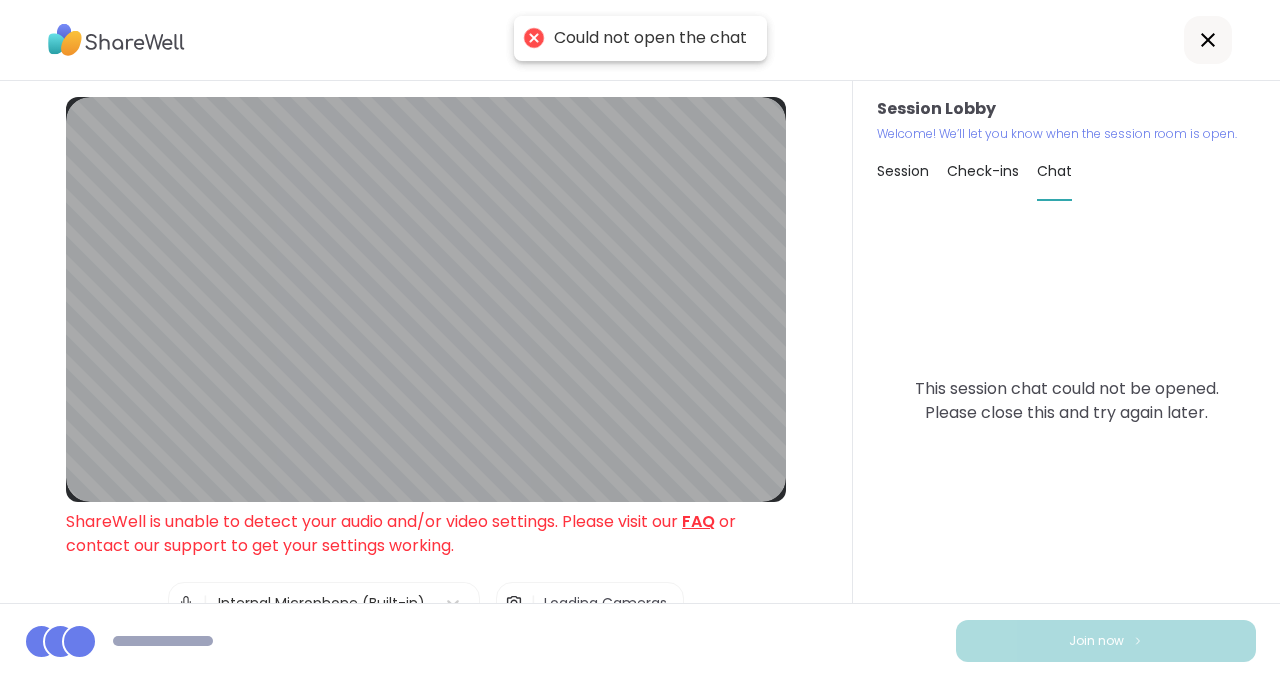 click on "Session" at bounding box center [903, 171] 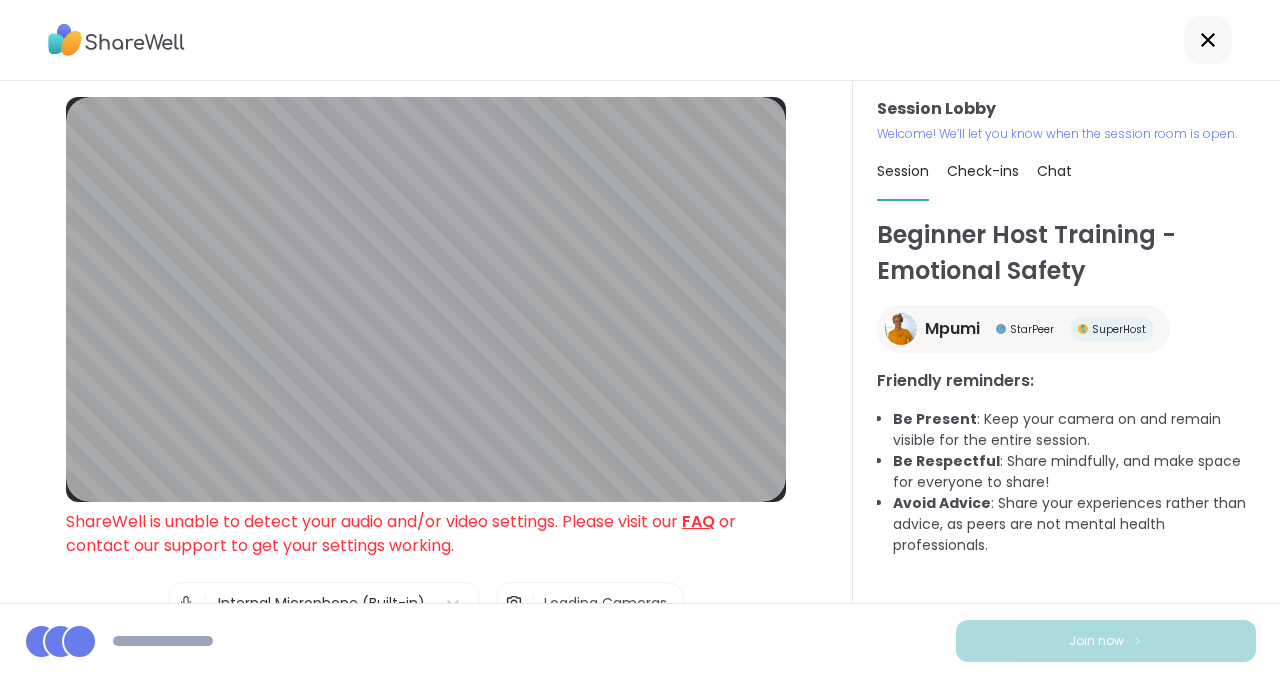 scroll, scrollTop: 90, scrollLeft: 0, axis: vertical 